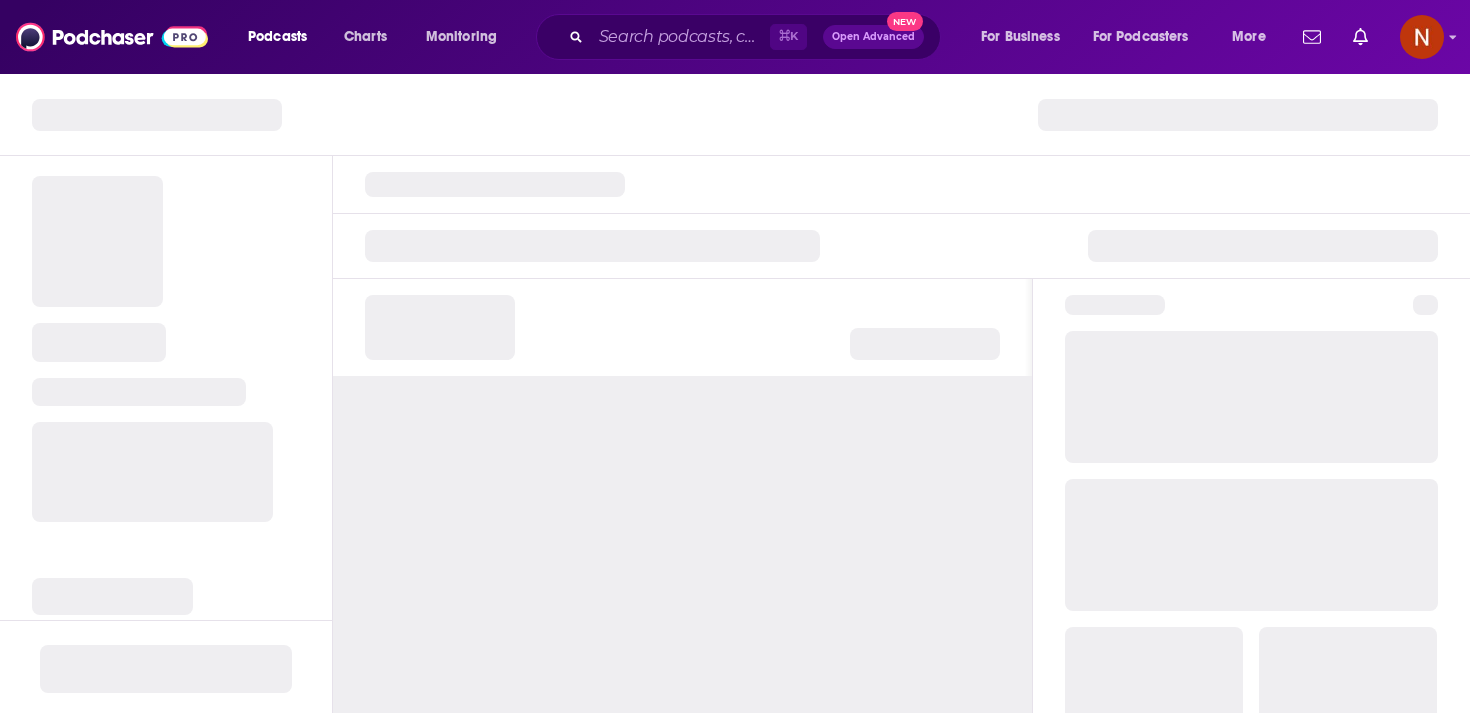 scroll, scrollTop: 0, scrollLeft: 0, axis: both 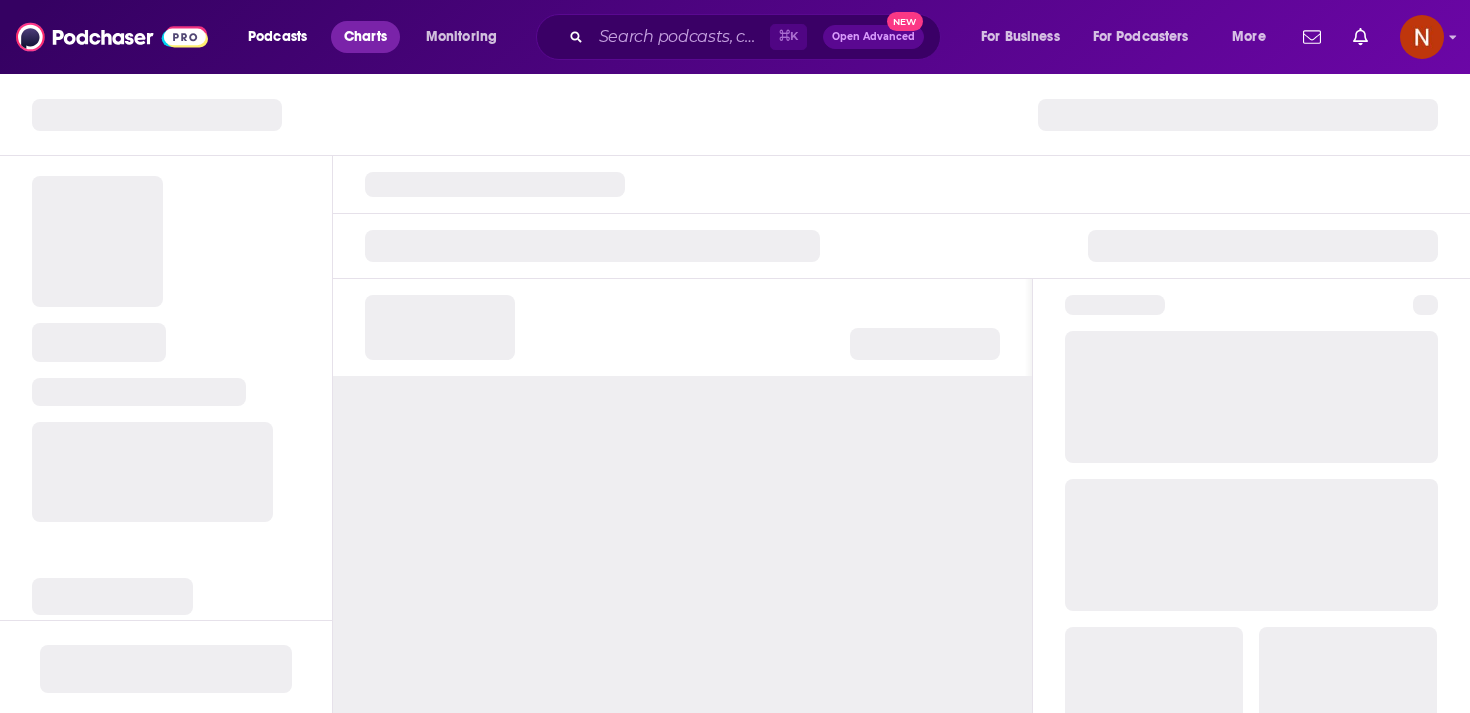click on "Charts" at bounding box center (365, 37) 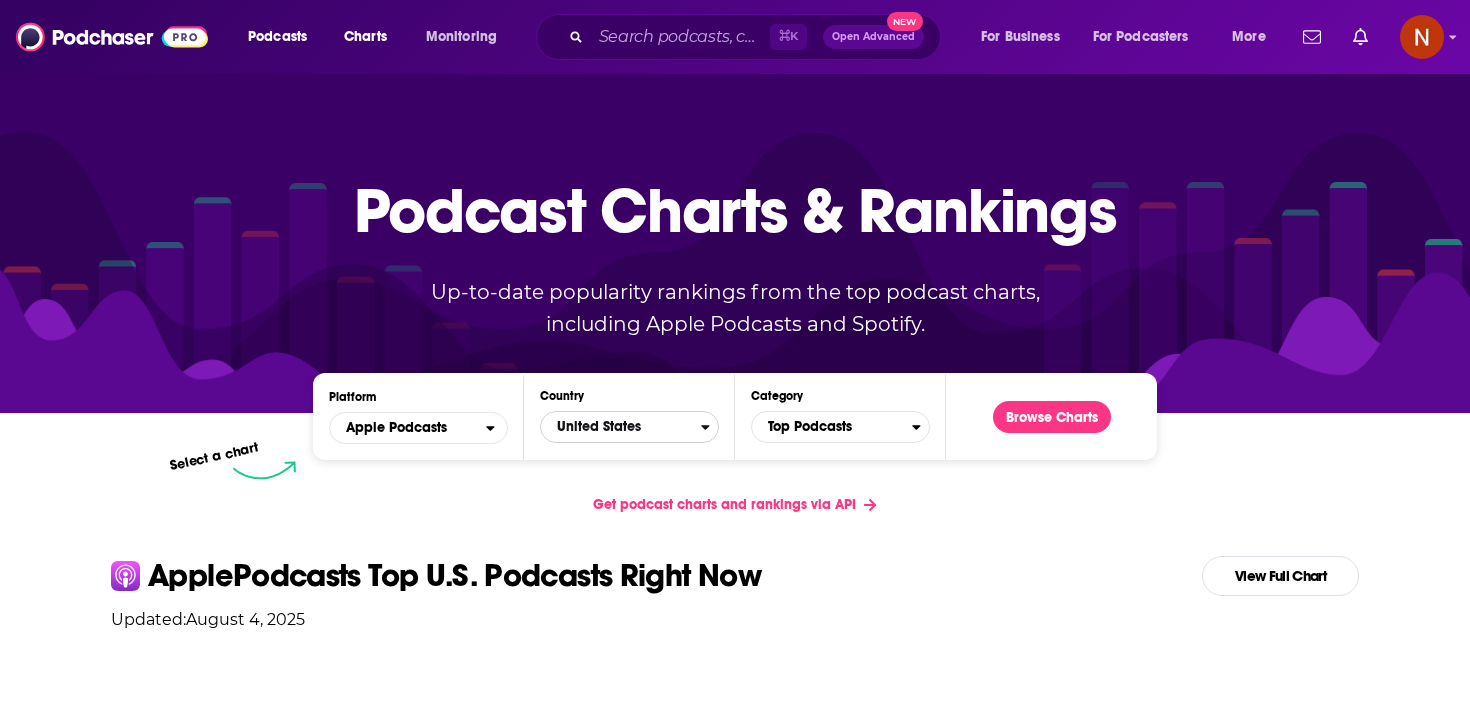 click on "United States" at bounding box center (621, 427) 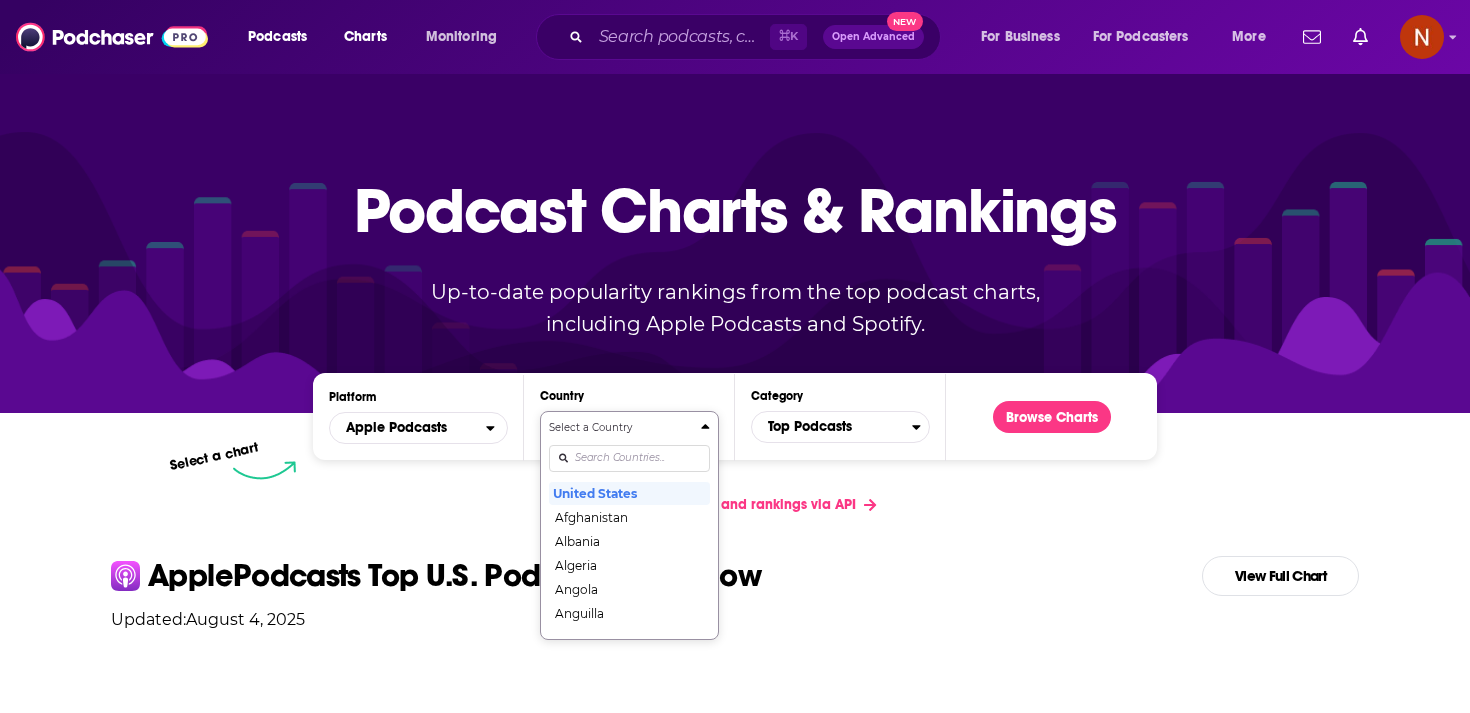 scroll, scrollTop: 102, scrollLeft: 0, axis: vertical 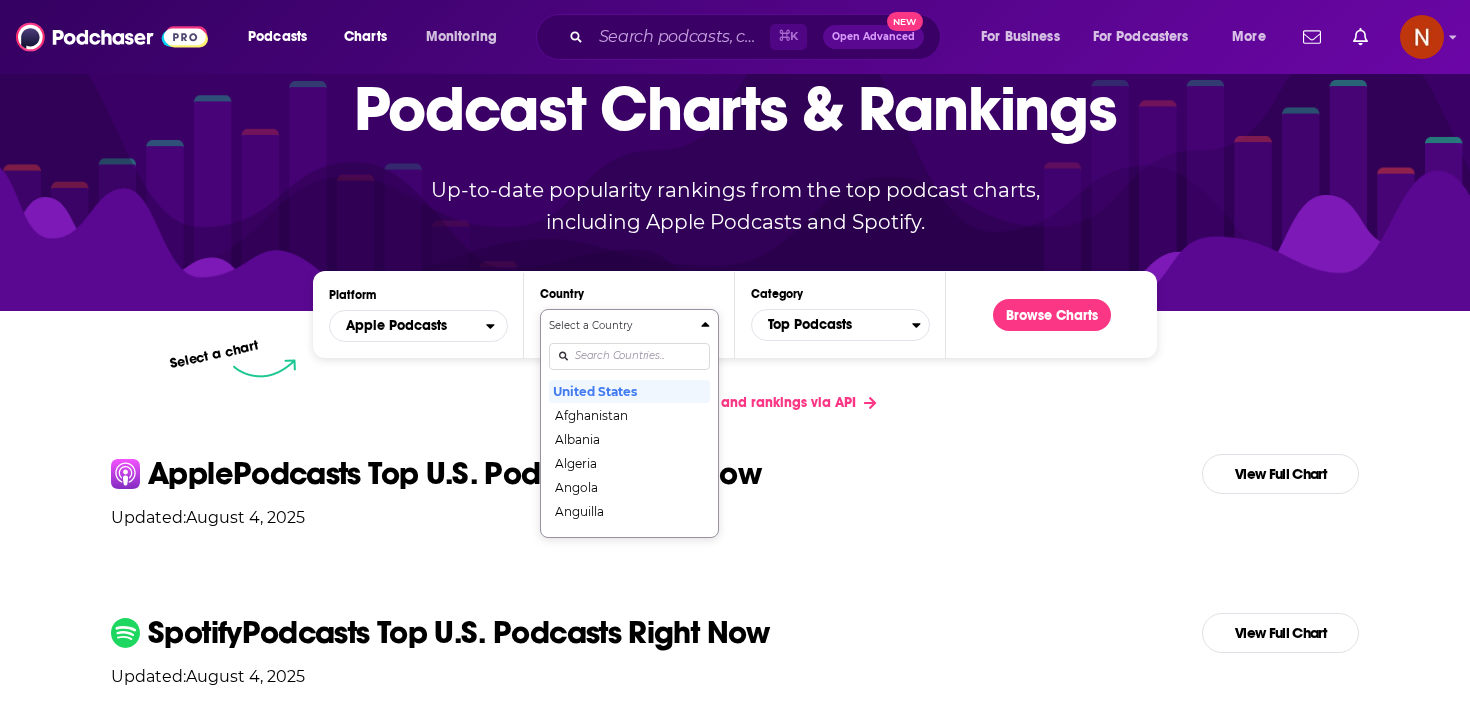 click on "Select a Country United States Afghanistan Albania Algeria Angola Anguilla Antigua and Barbuda Argentina Armenia Australia Austria Azerbaijan Bahamas Bahrain Barbados Belarus Belgium Belize Benin Bermuda Bhutan Bolivia Bosnia and Herzegovina Botswana Brazil British Virgin Islands Brunei Darussalam Bulgaria Burkina Faso Cambodia Cameroon Canada Cape Verde Cayman Islands Chad Chile China Colombia Congo Congo (Brazzaville) Costa Rica Côte dIvoire Croatia Cyprus Czech Republic Denmark Dominica Dominican Republic Ecuador Egypt El Salvador Estonia Fiji Finland France Gabon Gambia Georgia Germany Ghana Greece Grenada Guatemala Guinea-Bissau Guyana Honduras Hong Kong Hungary Iceland India Indonesia Iraq Ireland Israel Italy Jamaica Japan Jordan Kazakhstan Kenya Kosovo Kuwait Kyrgyzstan Lao PDR Latvia Lebanon Liberia Libya Lithuania Luxembourg Macao Macedonia, Republic of Madagascar Malawi Malaysia Maldives Mali Malta Mauritania Mauritius Mexico Micronesia, Federated States of Moldova Mongolia Montenegro Montserrat" at bounding box center [629, 423] 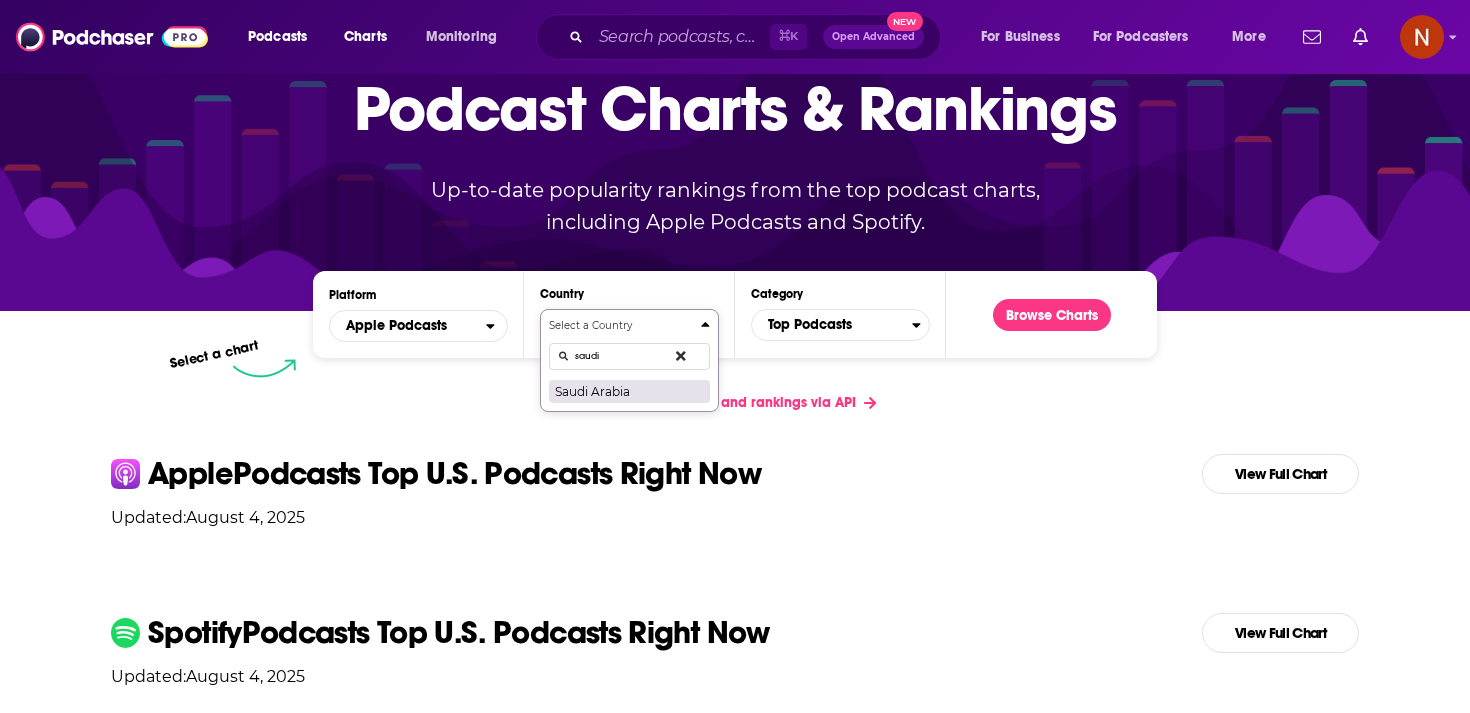 type on "saudi" 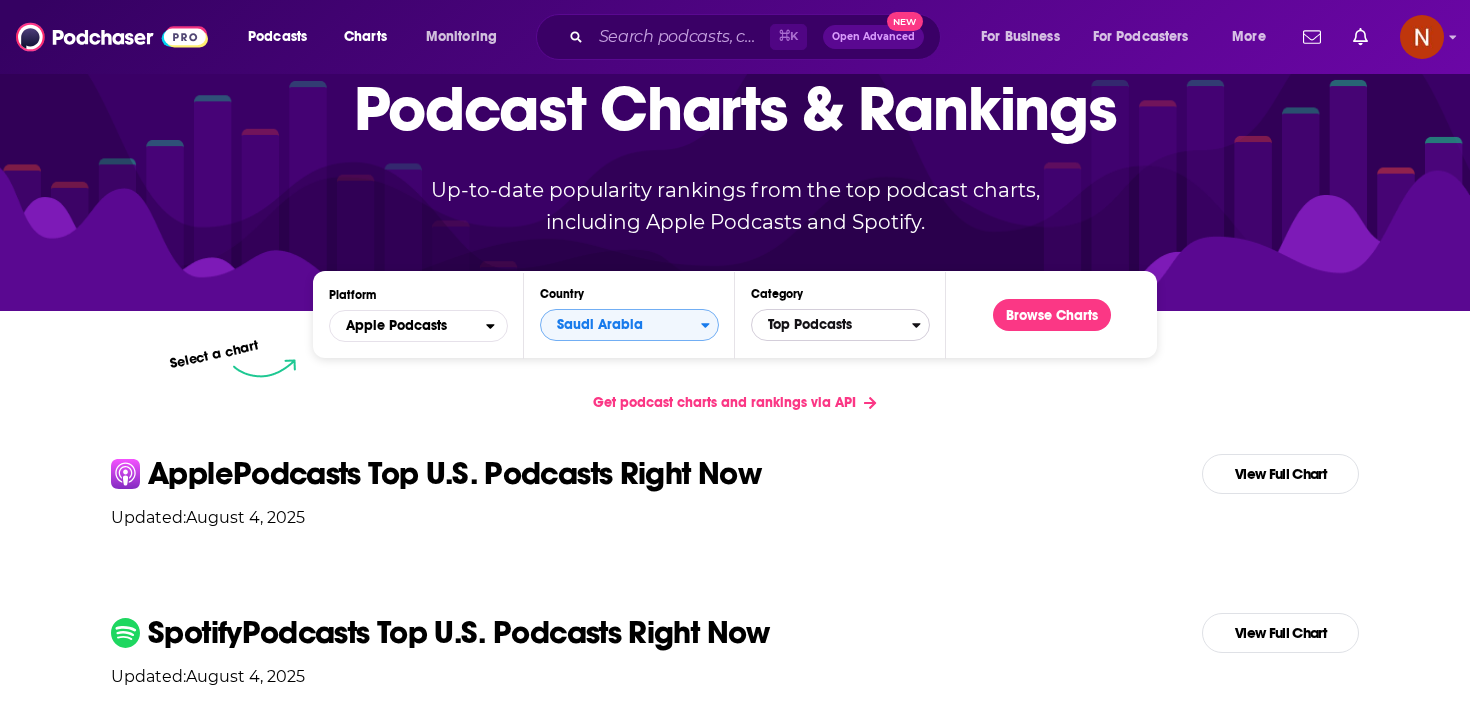 click on "Top Podcasts" at bounding box center [832, 325] 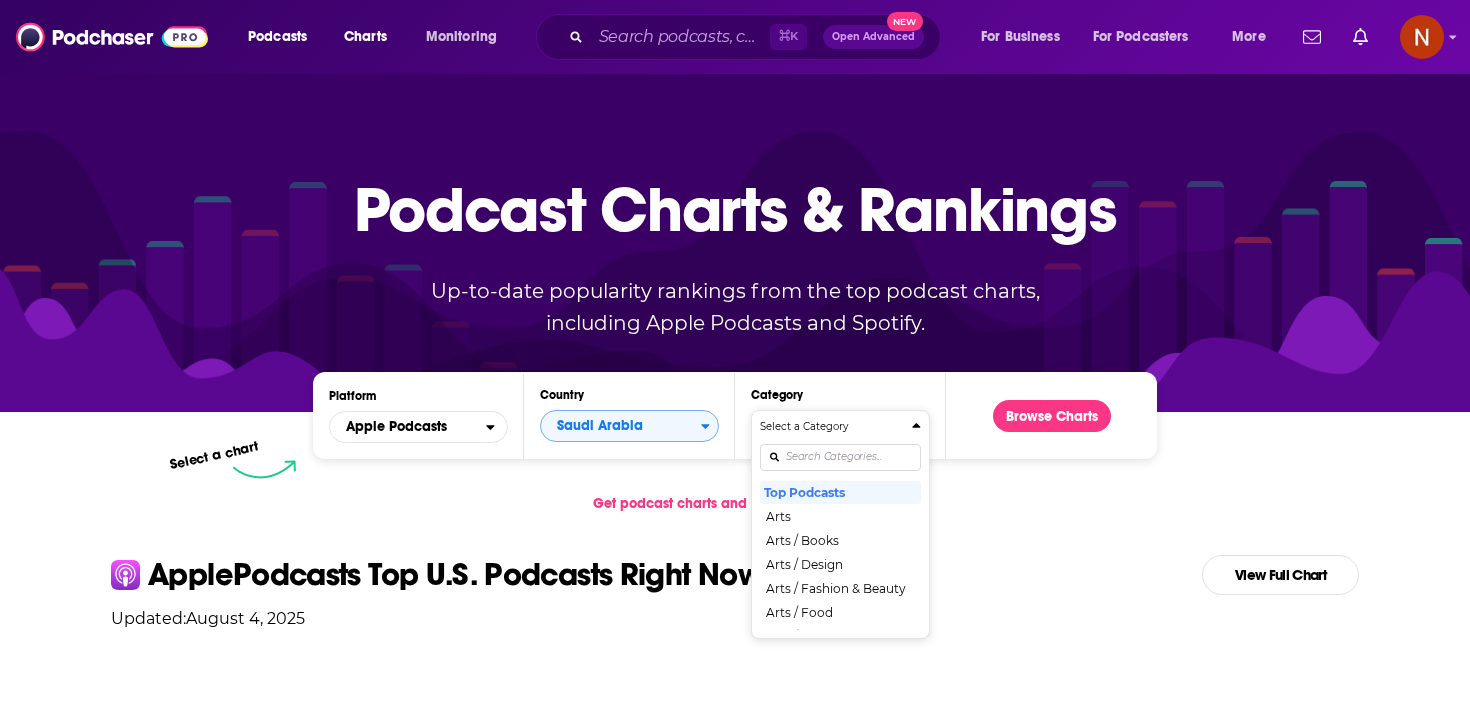 scroll, scrollTop: 0, scrollLeft: 0, axis: both 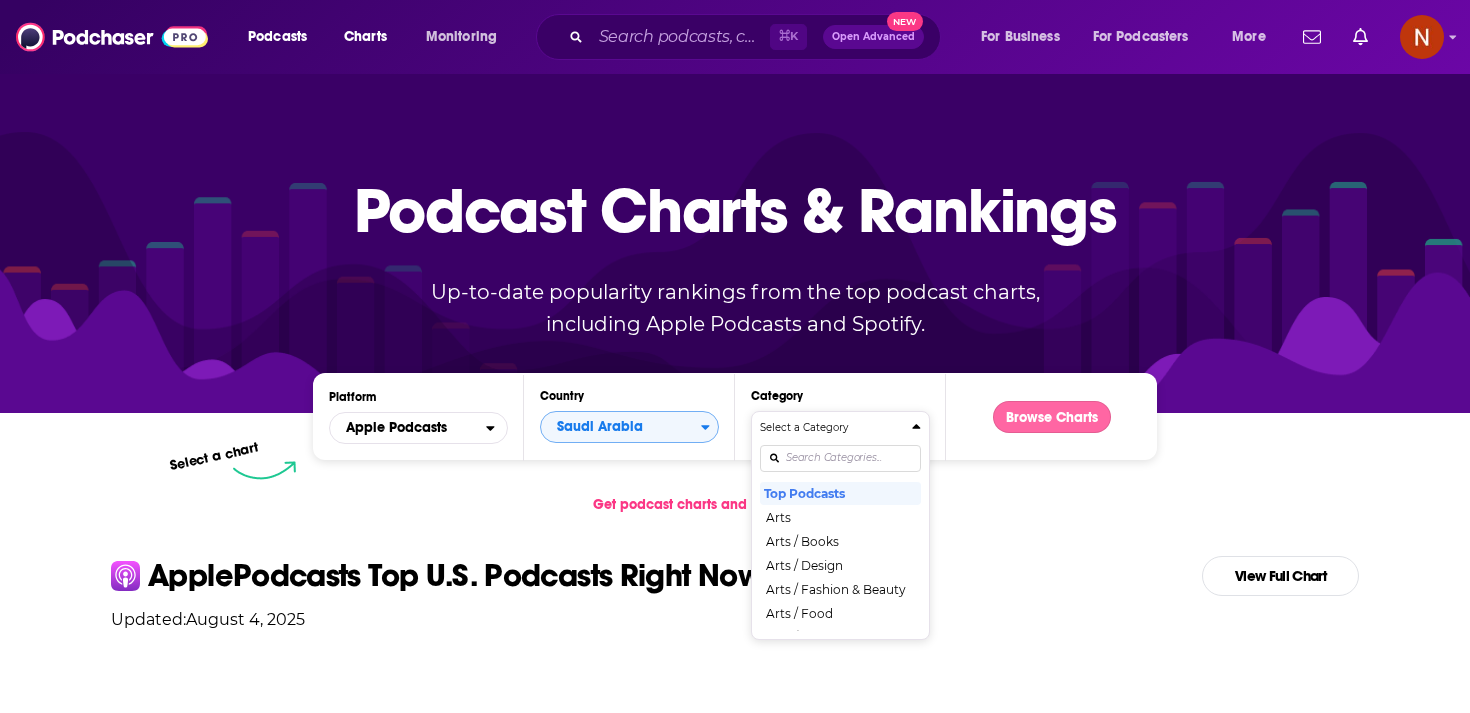 click on "Browse Charts" at bounding box center [1052, 417] 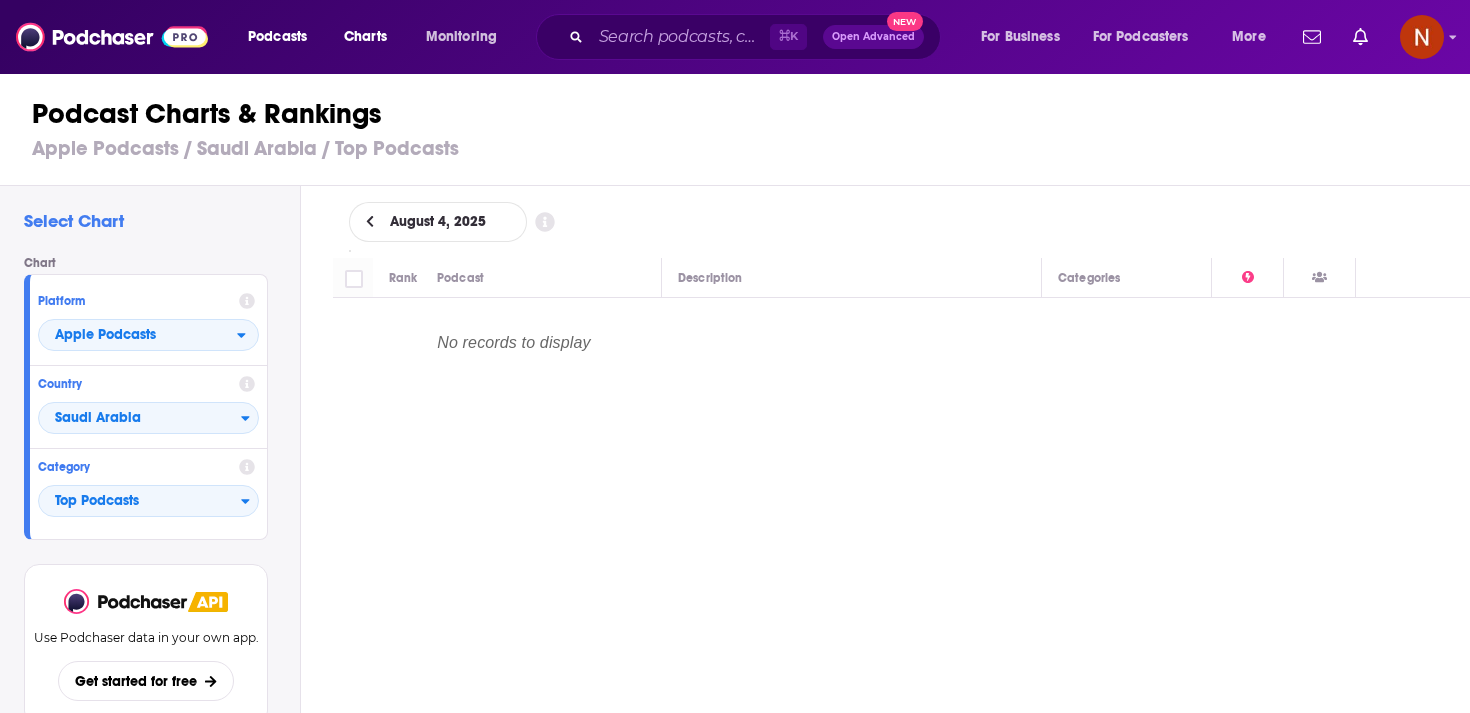 click at bounding box center [370, 222] 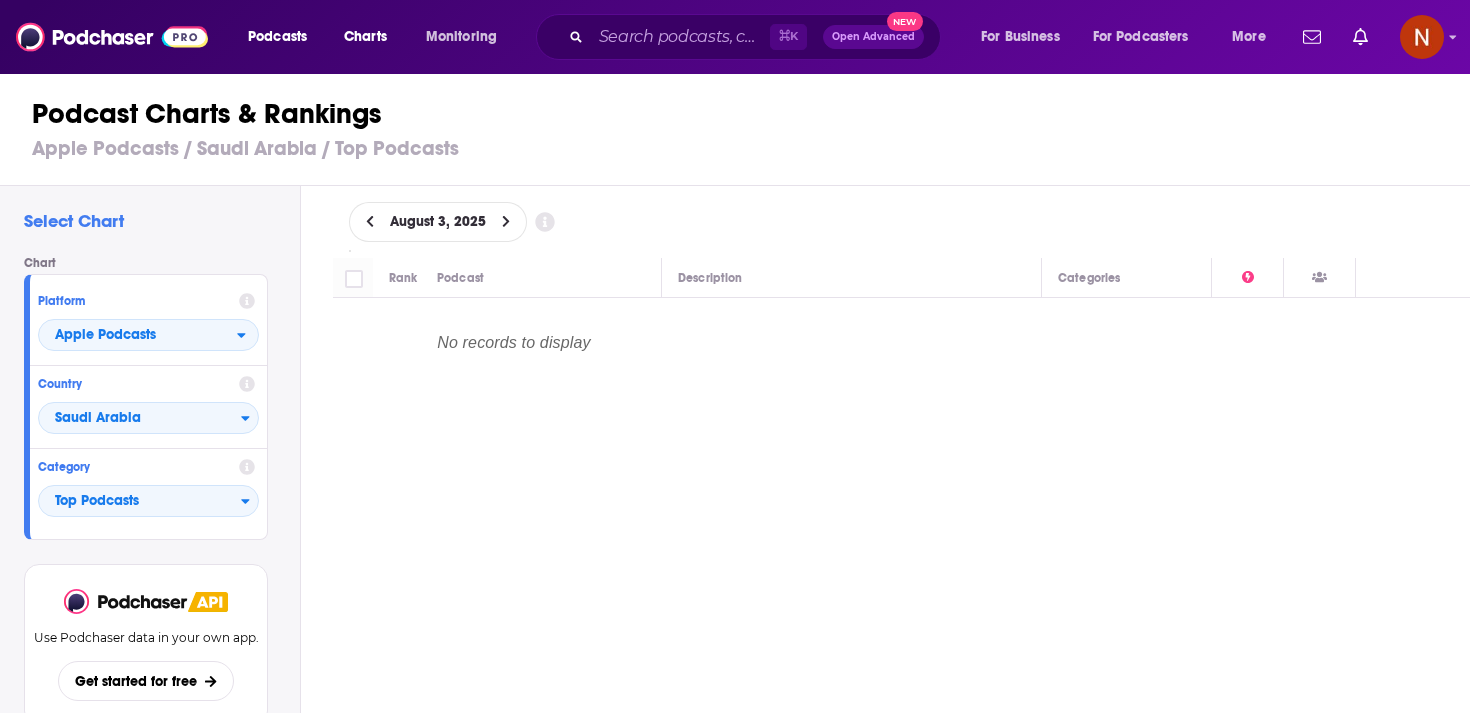 click at bounding box center (370, 222) 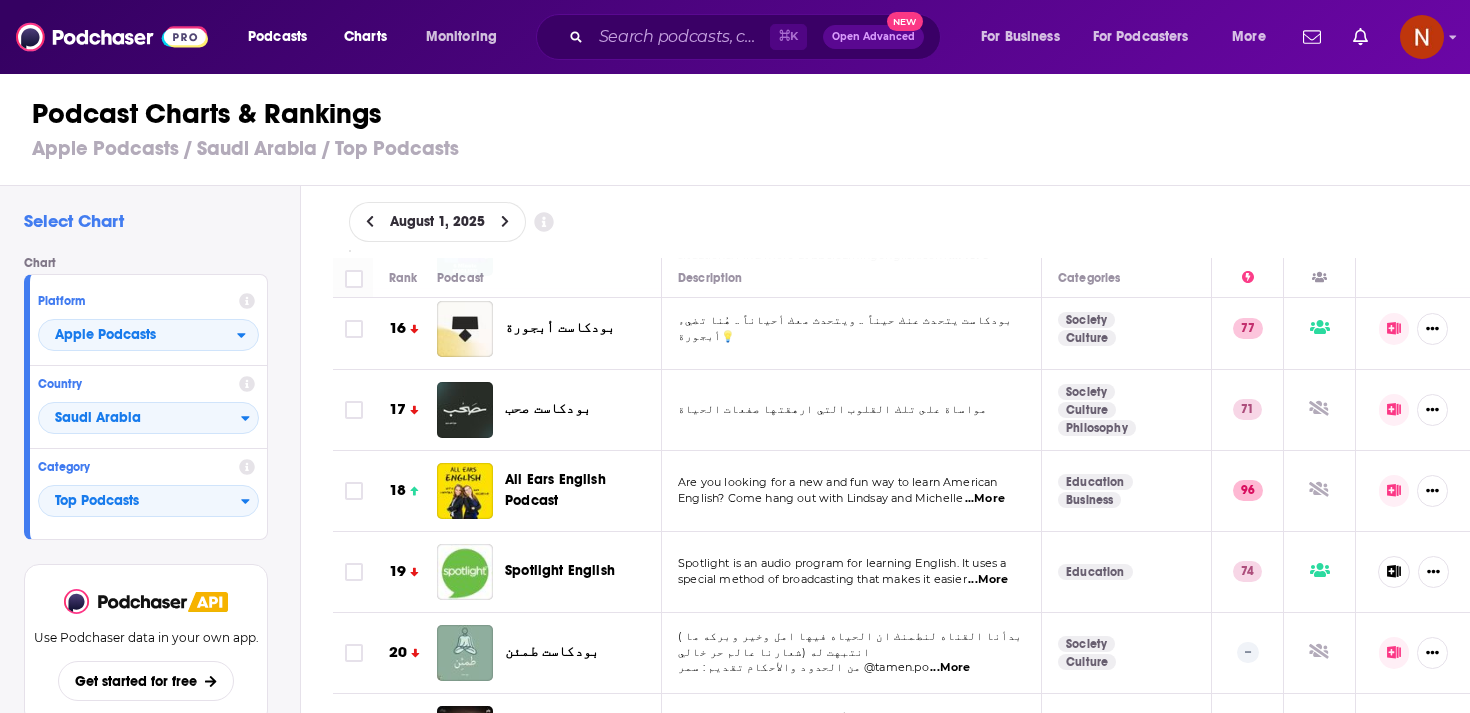 scroll, scrollTop: 1375, scrollLeft: 0, axis: vertical 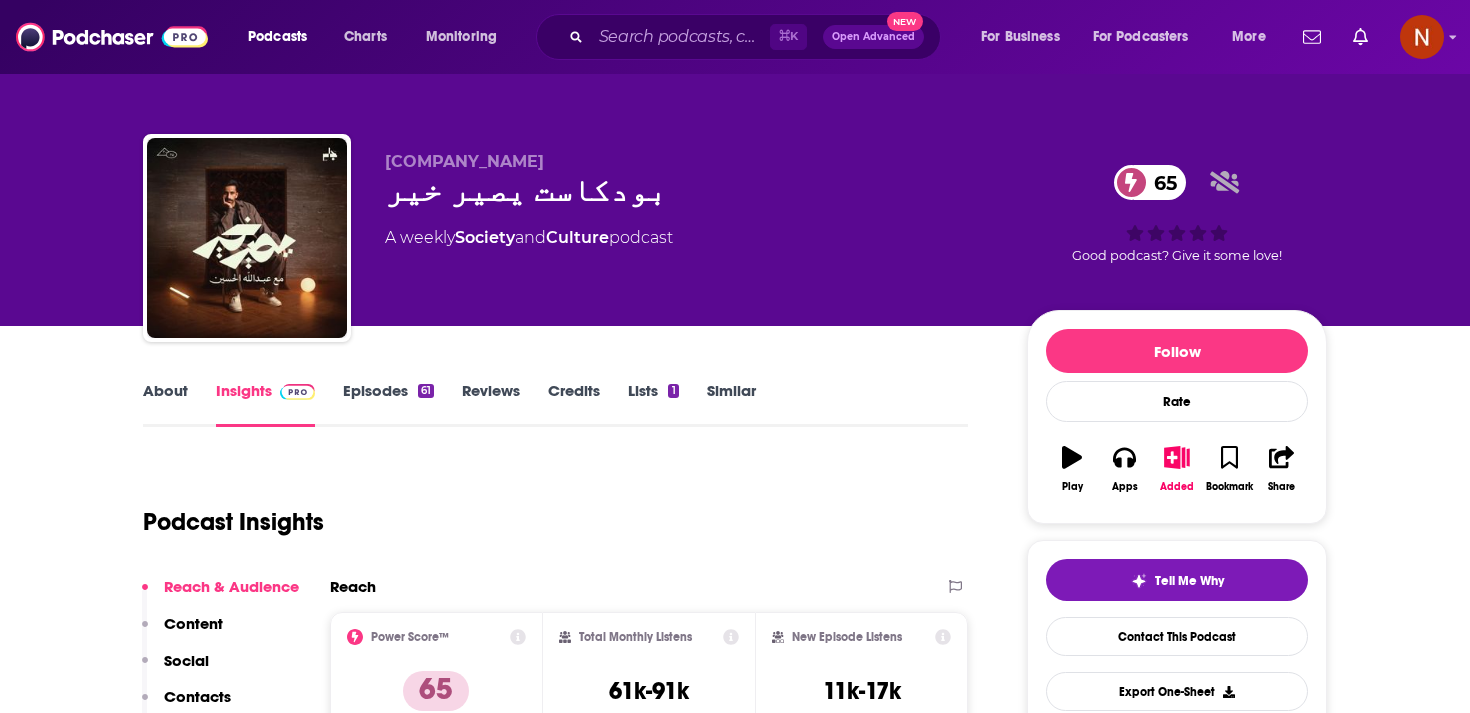 click on "بودكاست يصير خير 65" at bounding box center [690, 190] 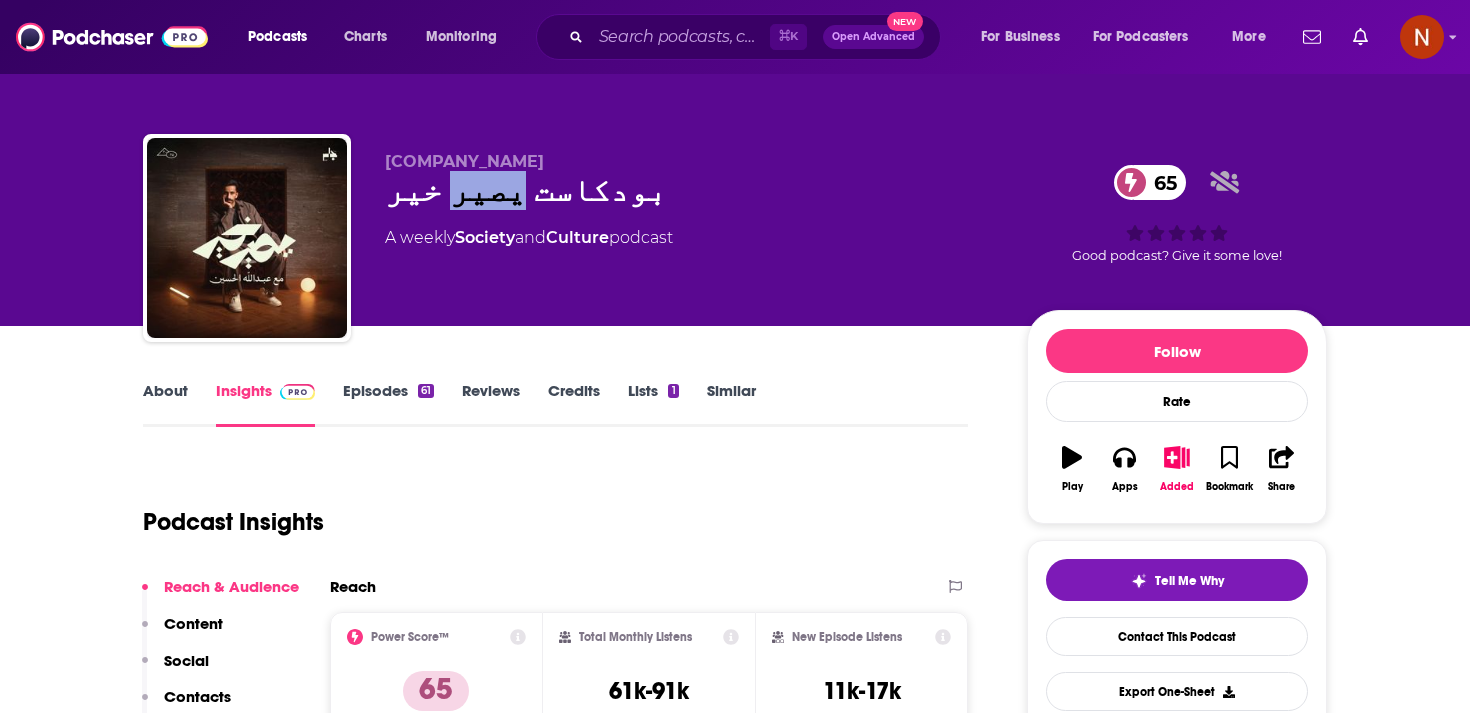 click on "بودكاست يصير خير 65" at bounding box center (690, 190) 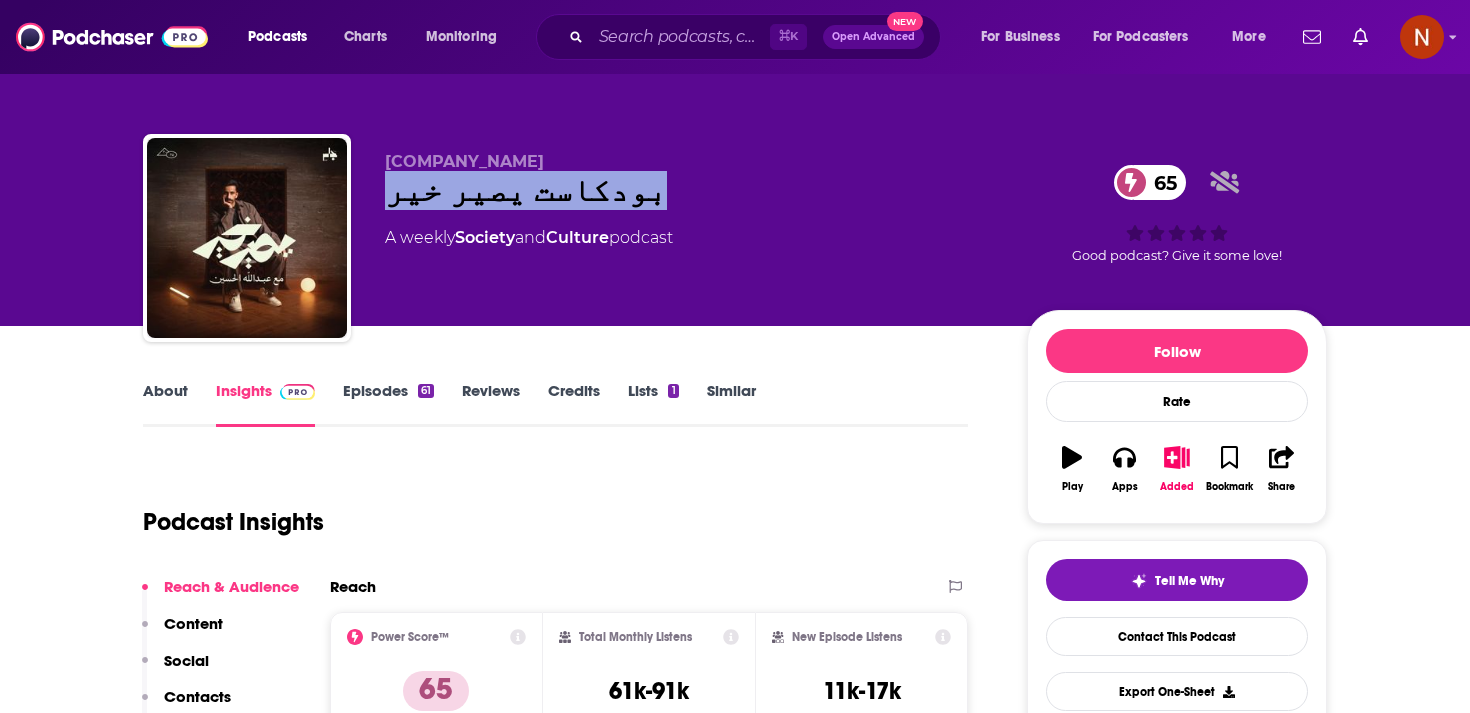 click on "بودكاست يصير خير 65" at bounding box center [690, 190] 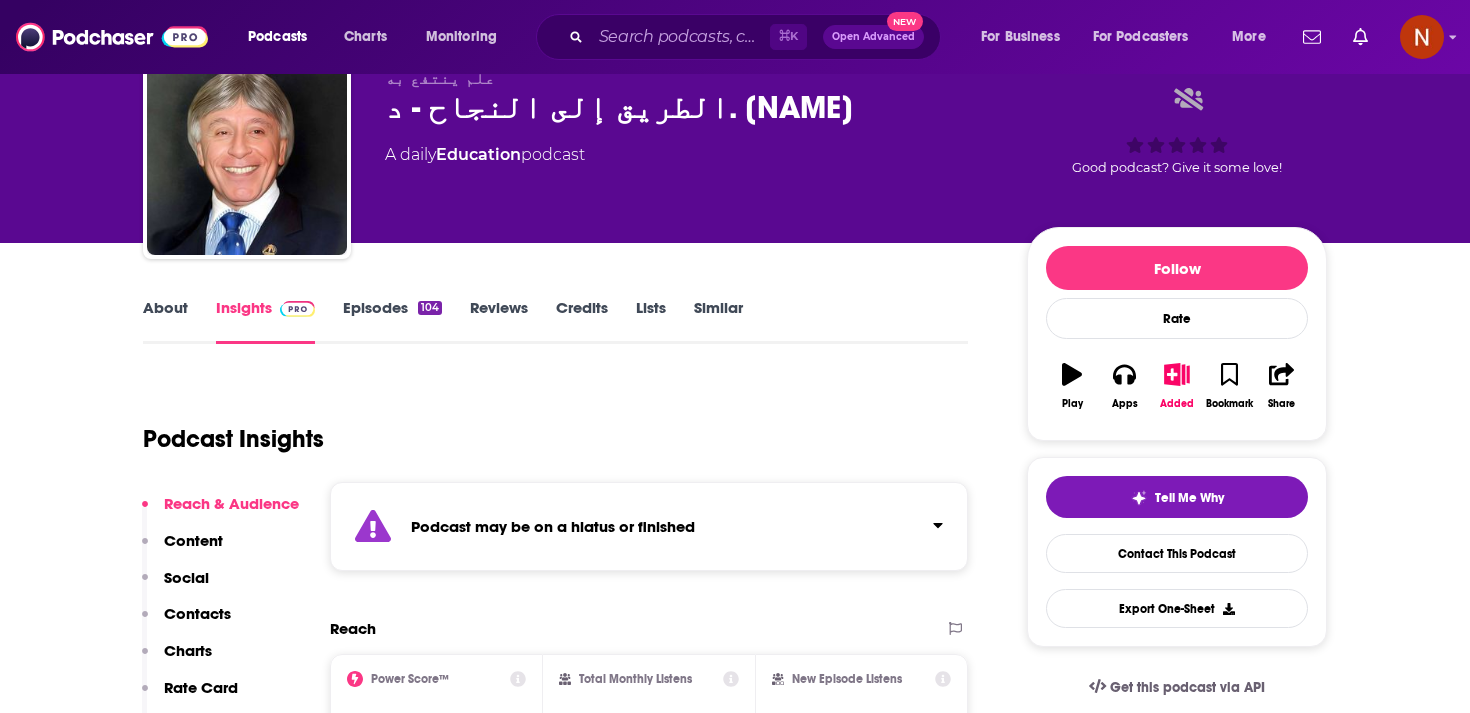 scroll, scrollTop: 0, scrollLeft: 0, axis: both 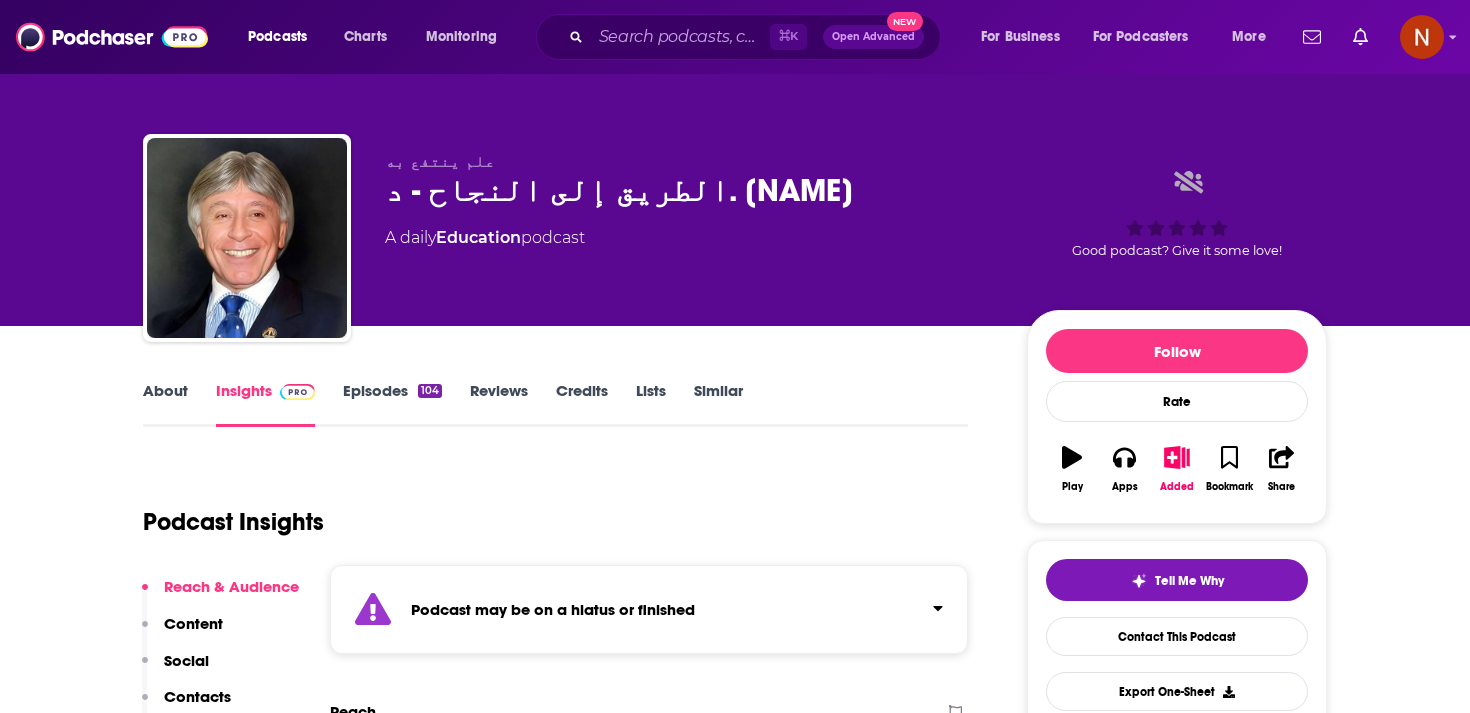 click on "Episodes 104" at bounding box center (392, 404) 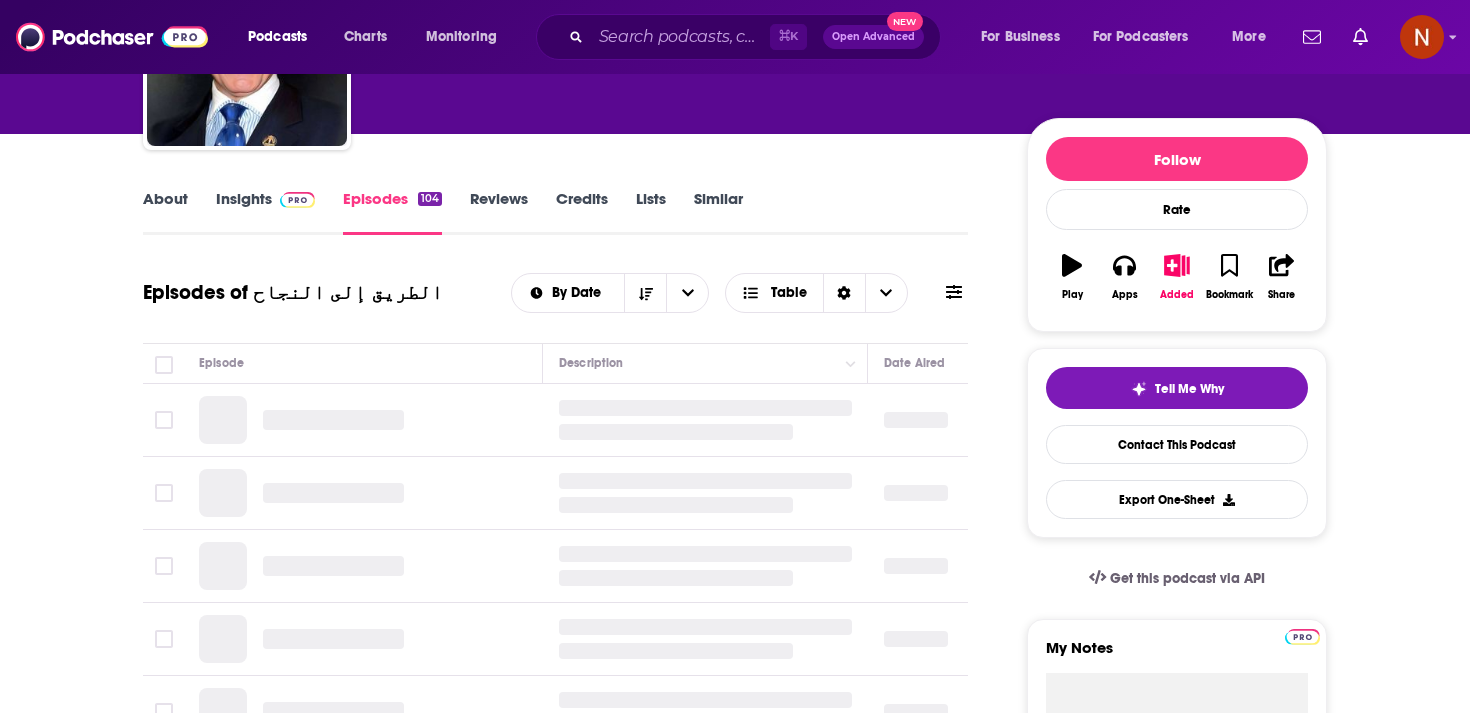 scroll, scrollTop: 439, scrollLeft: 0, axis: vertical 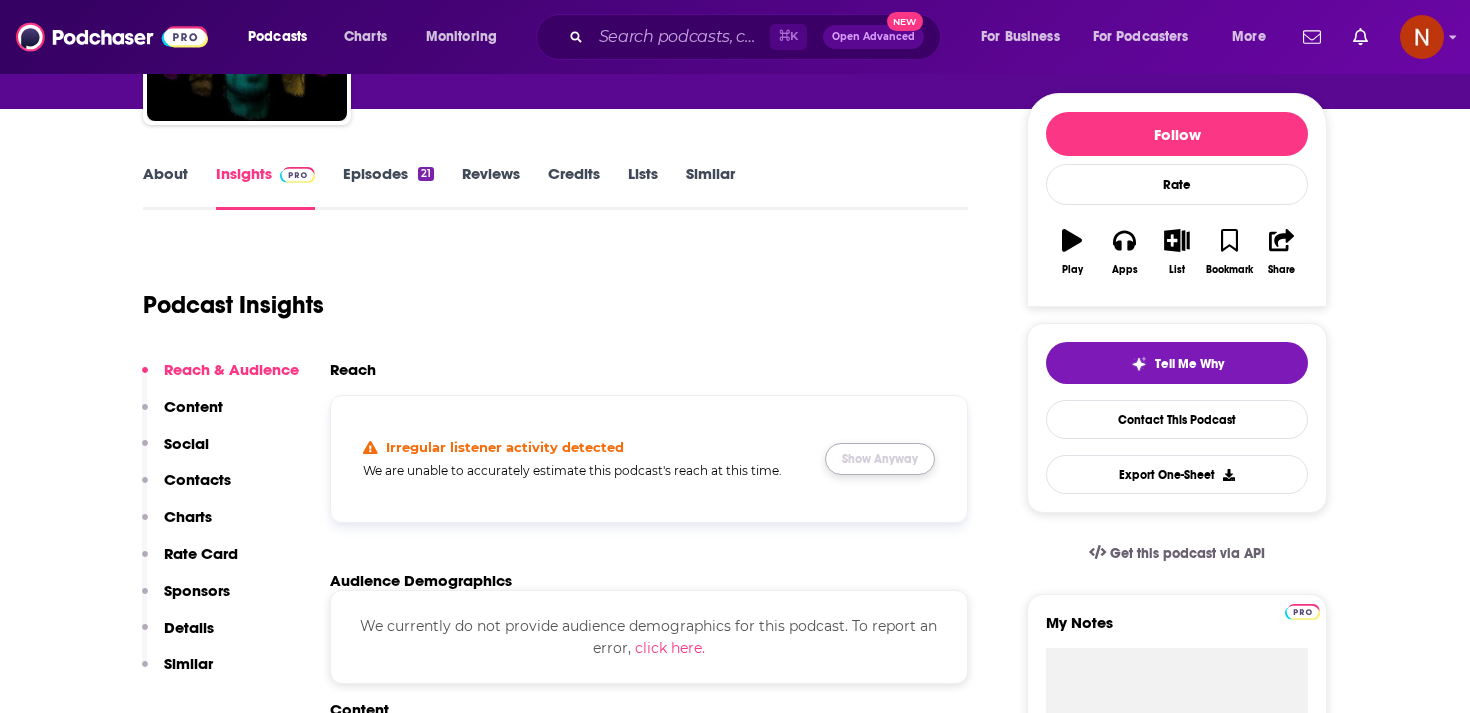 click on "Show Anyway" at bounding box center [880, 459] 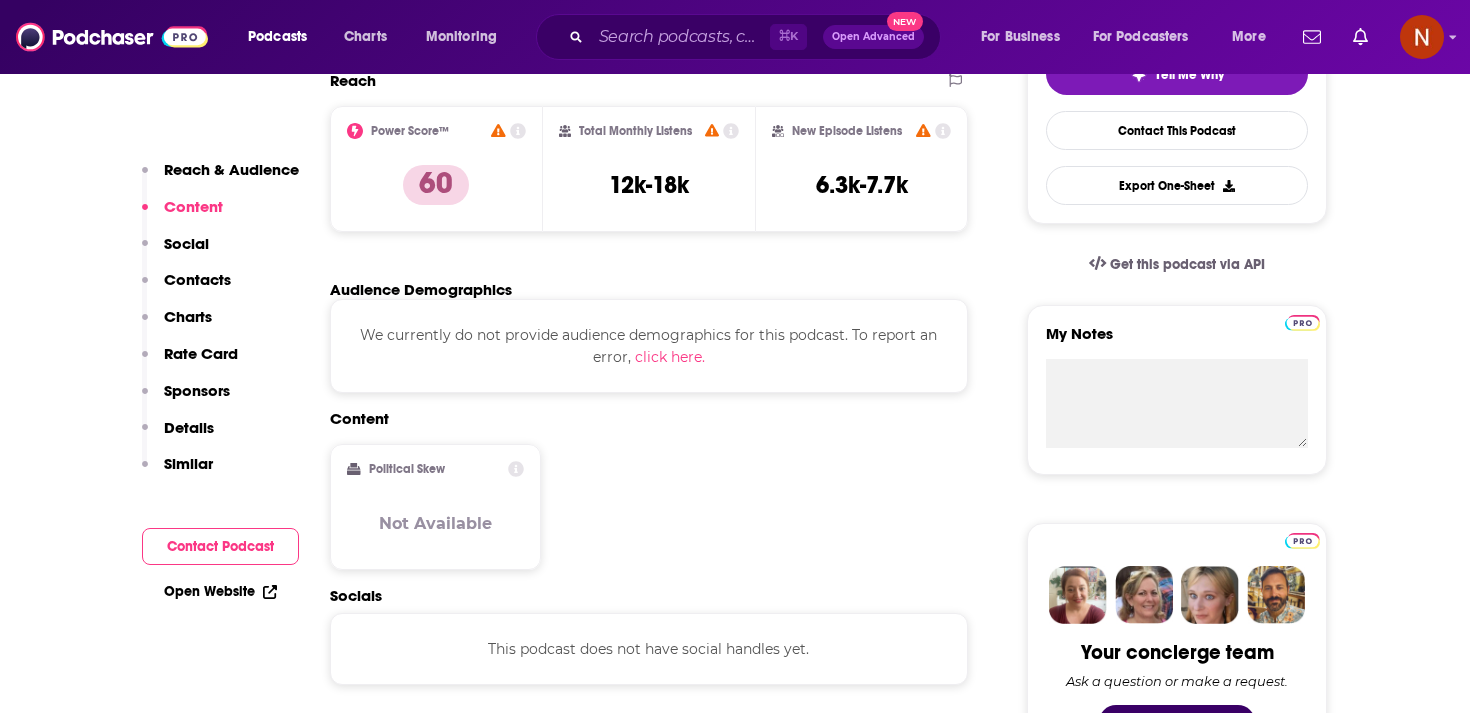 scroll, scrollTop: 0, scrollLeft: 0, axis: both 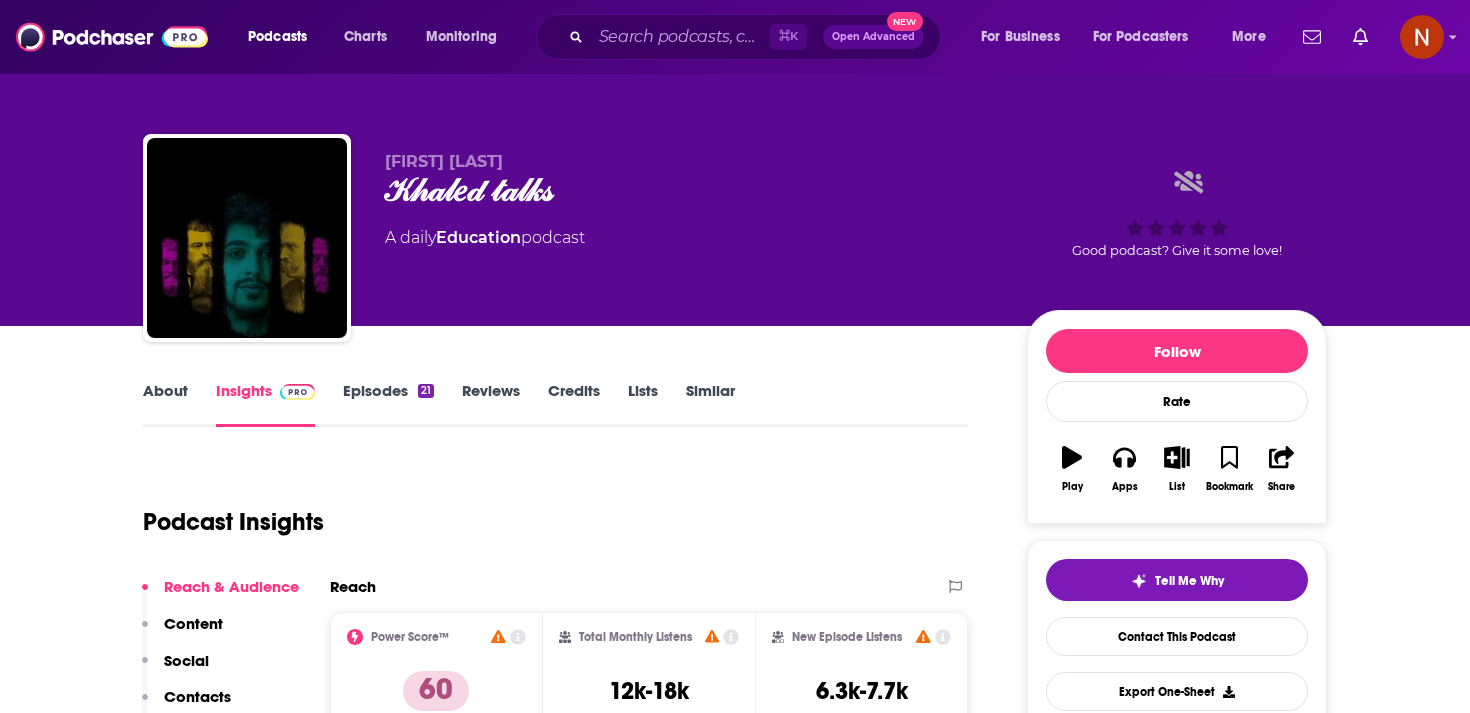 click on "𝒦𝒽𝒶𝓁𝑒𝒹 𝓉𝒶𝓁𝓀𝓈" at bounding box center (690, 190) 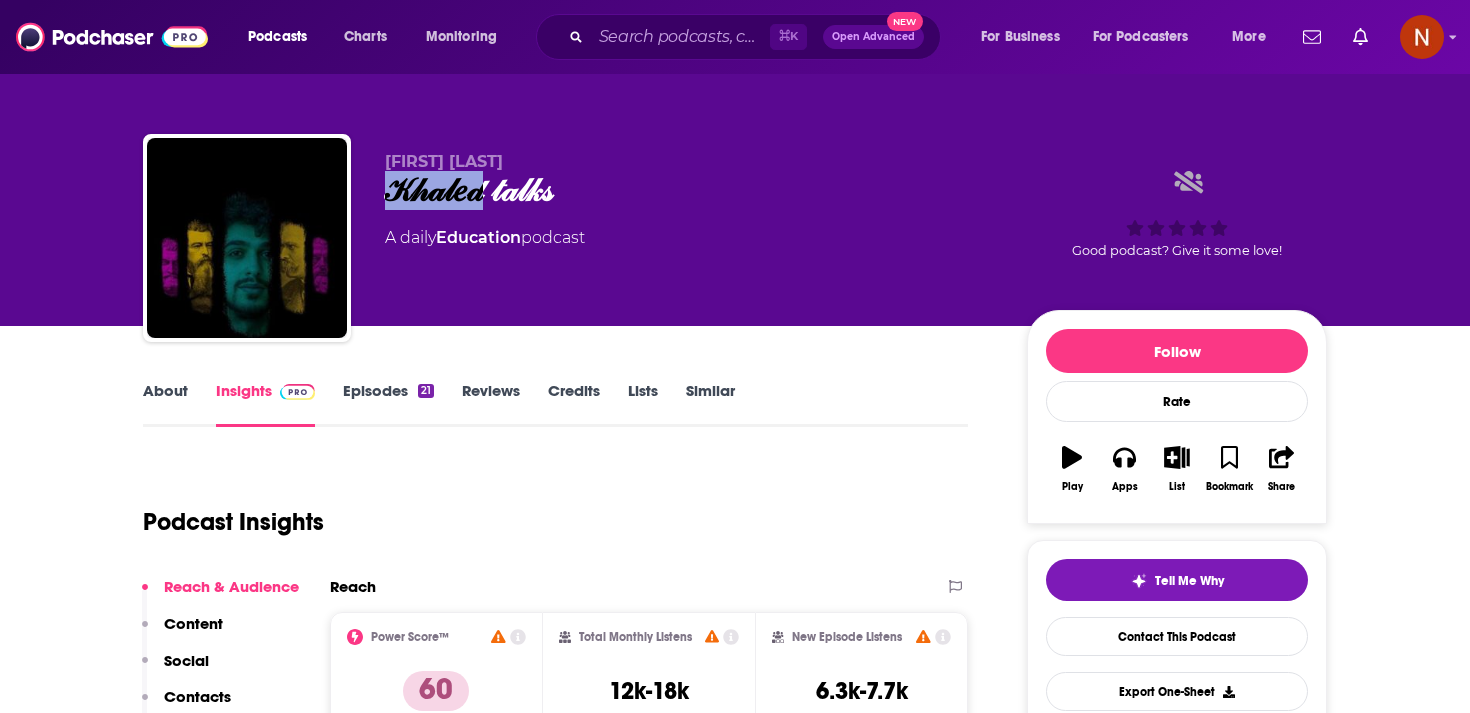 click on "𝒦𝒽𝒶𝓁𝑒𝒹 𝓉𝒶𝓁𝓀𝓈" at bounding box center [690, 190] 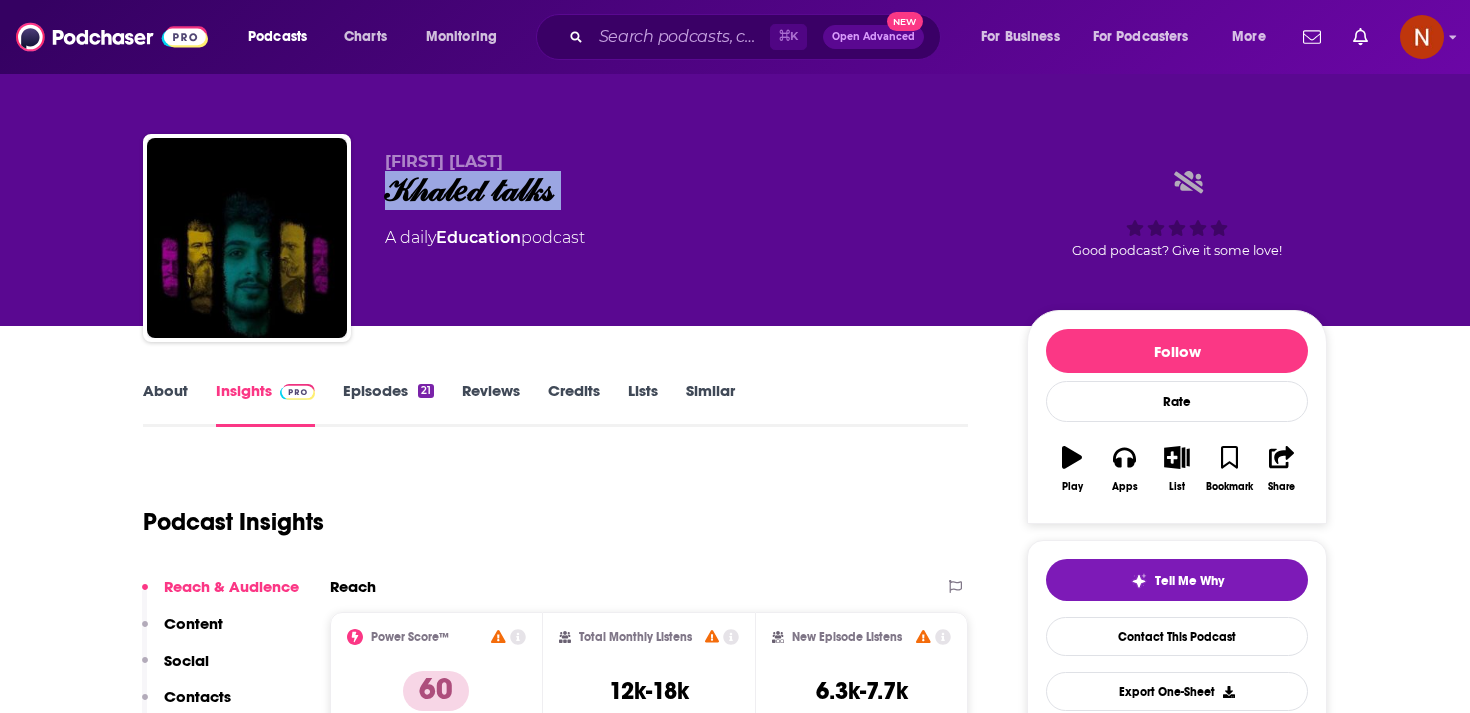 click on "𝒦𝒽𝒶𝓁𝑒𝒹 𝓉𝒶𝓁𝓀𝓈" at bounding box center (690, 190) 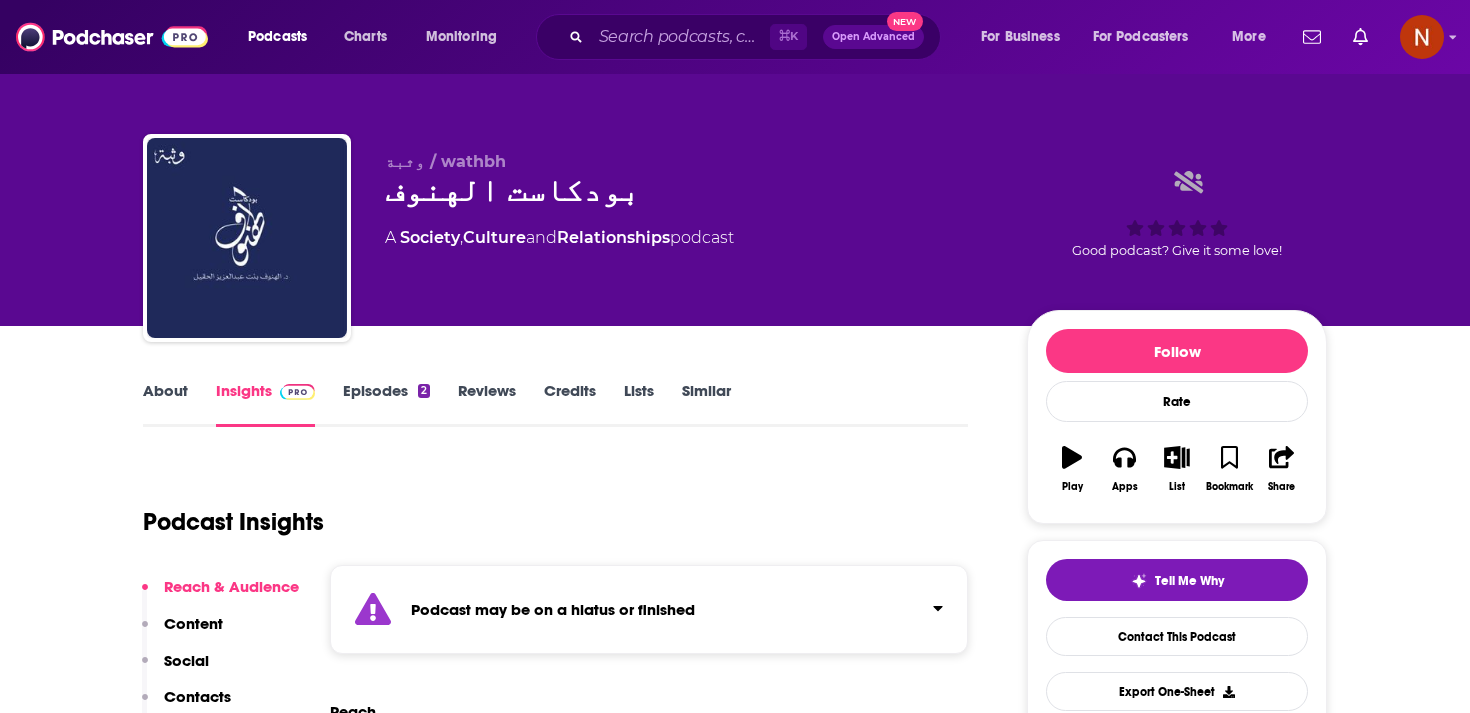 scroll, scrollTop: 0, scrollLeft: 0, axis: both 